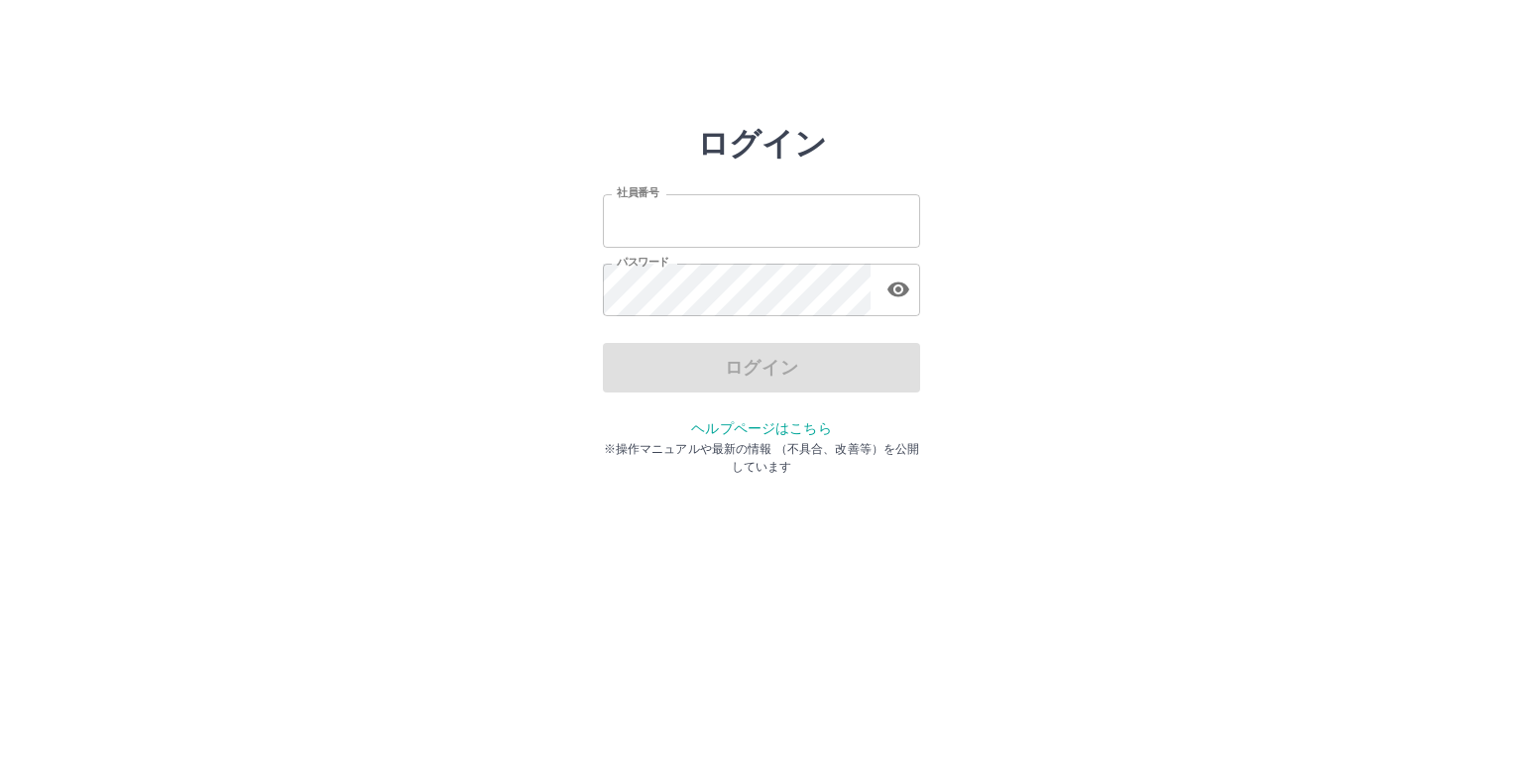 scroll, scrollTop: 0, scrollLeft: 0, axis: both 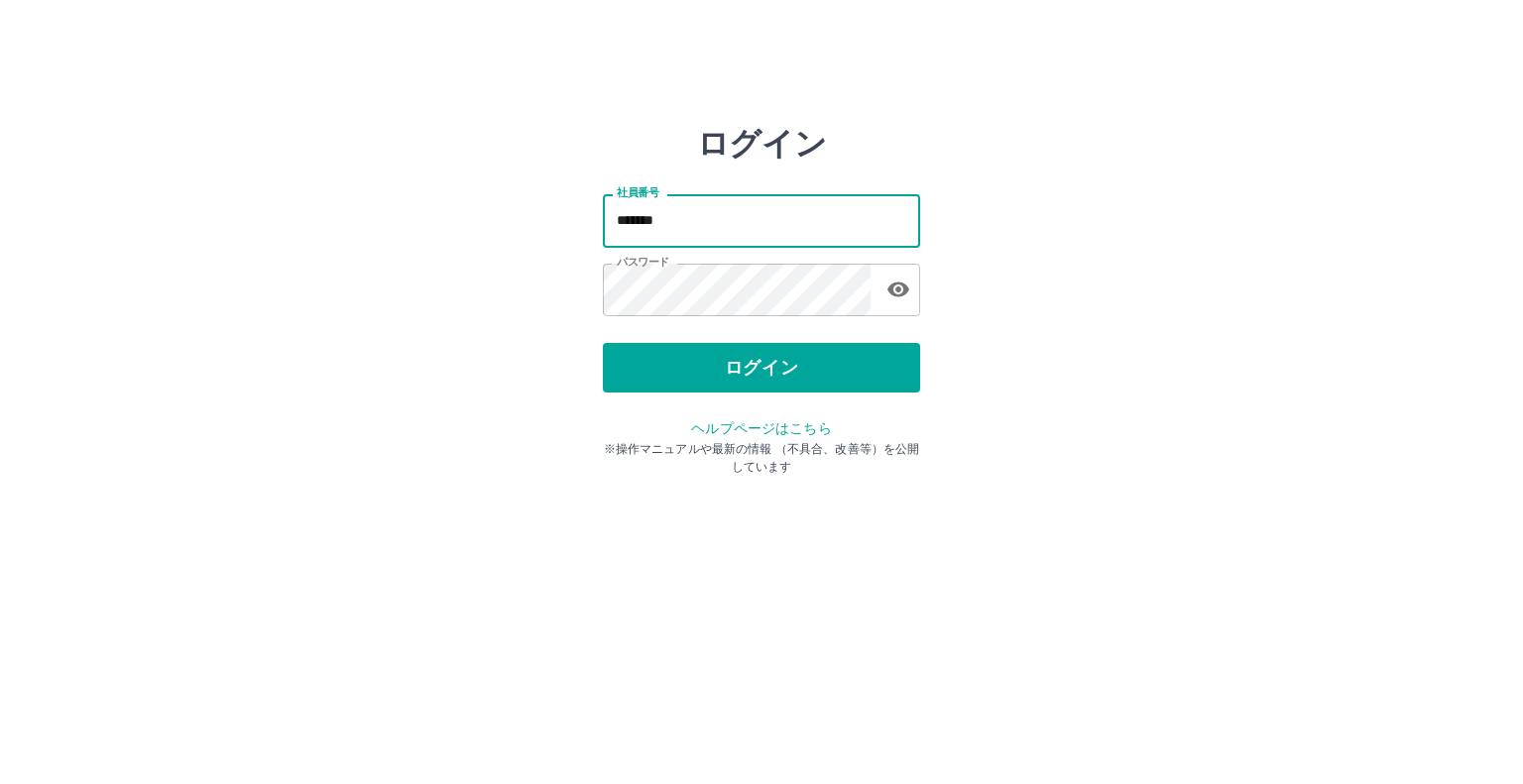 click on "*******" at bounding box center [762, 220] 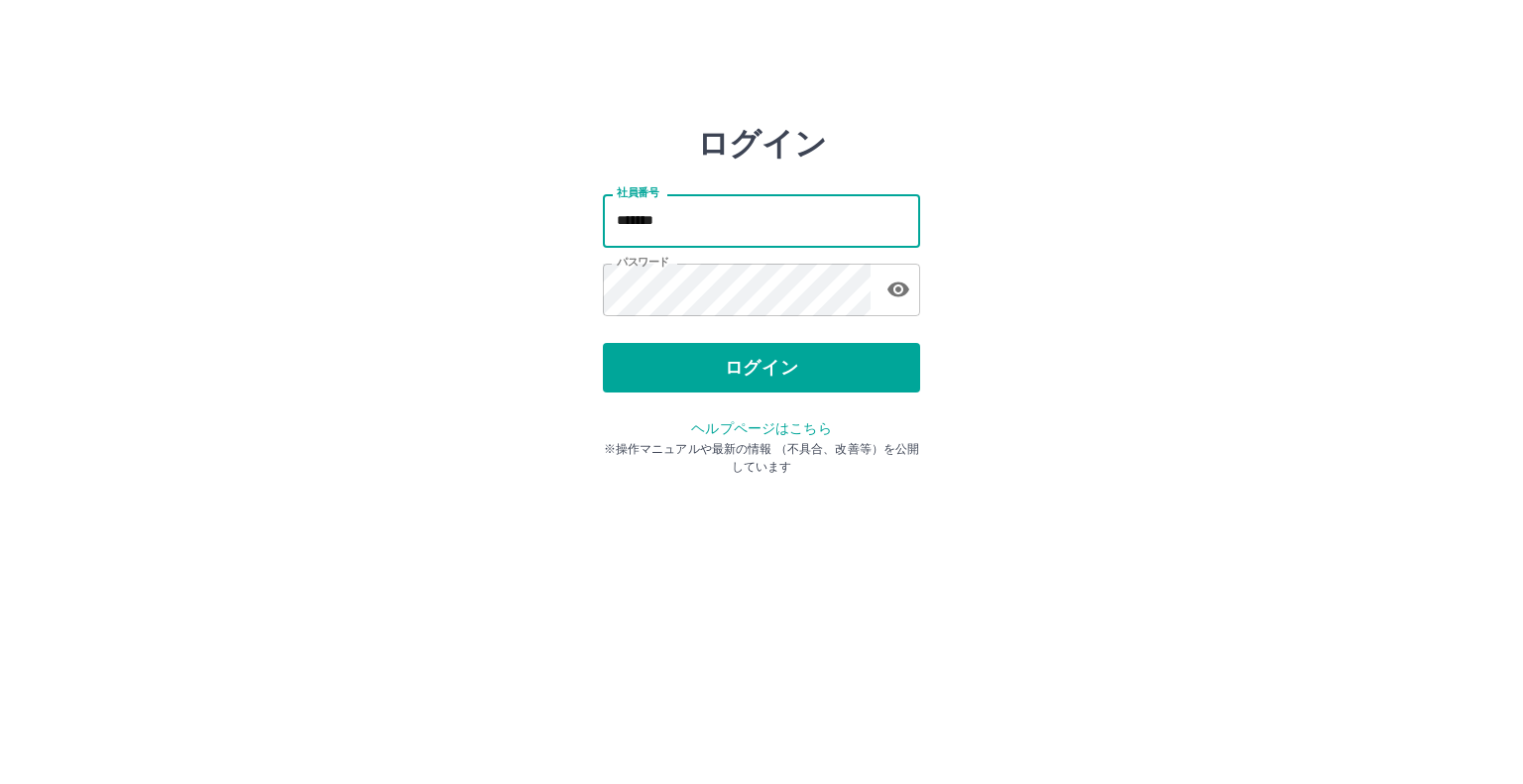 type on "*******" 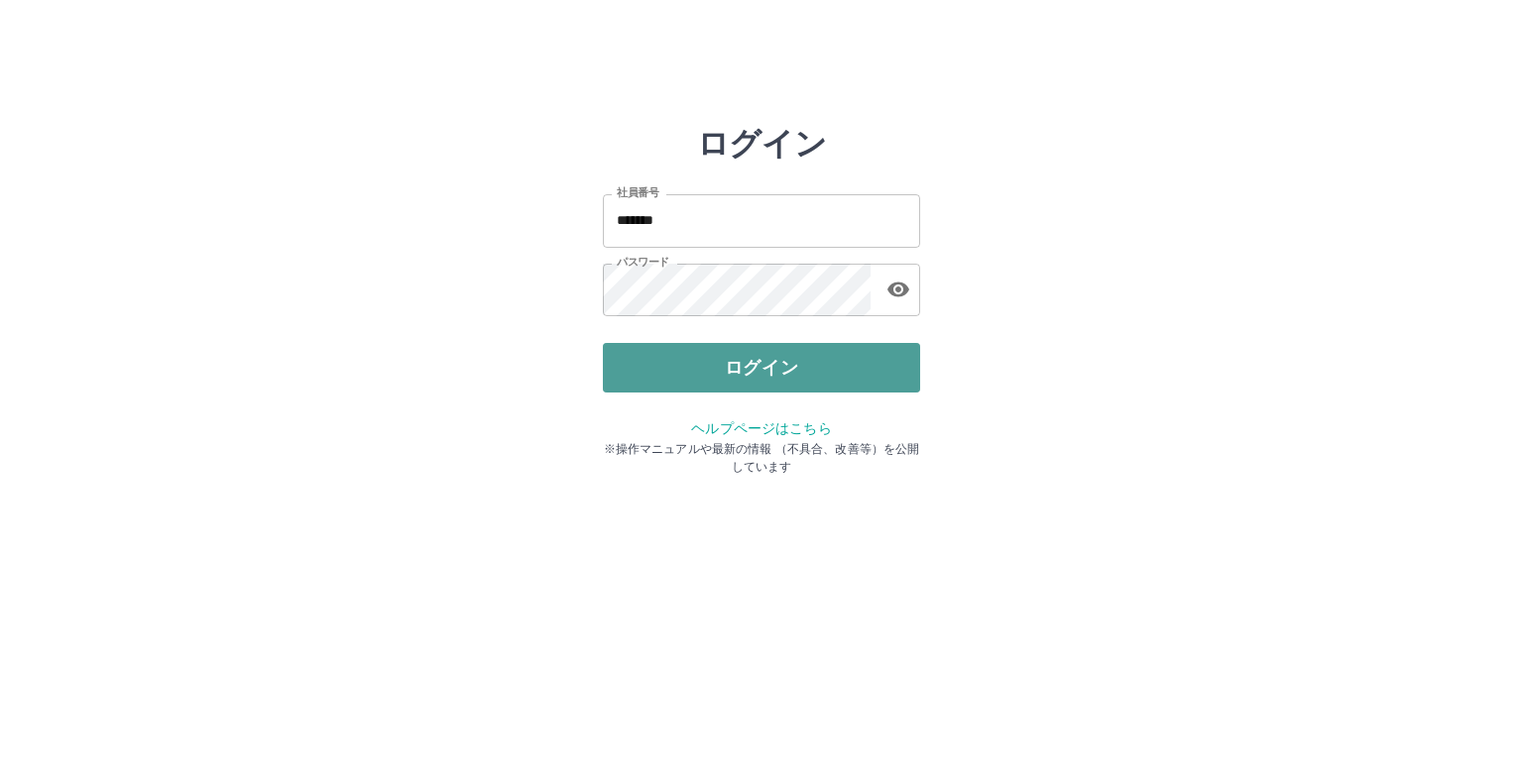 click on "ログイン" at bounding box center [762, 368] 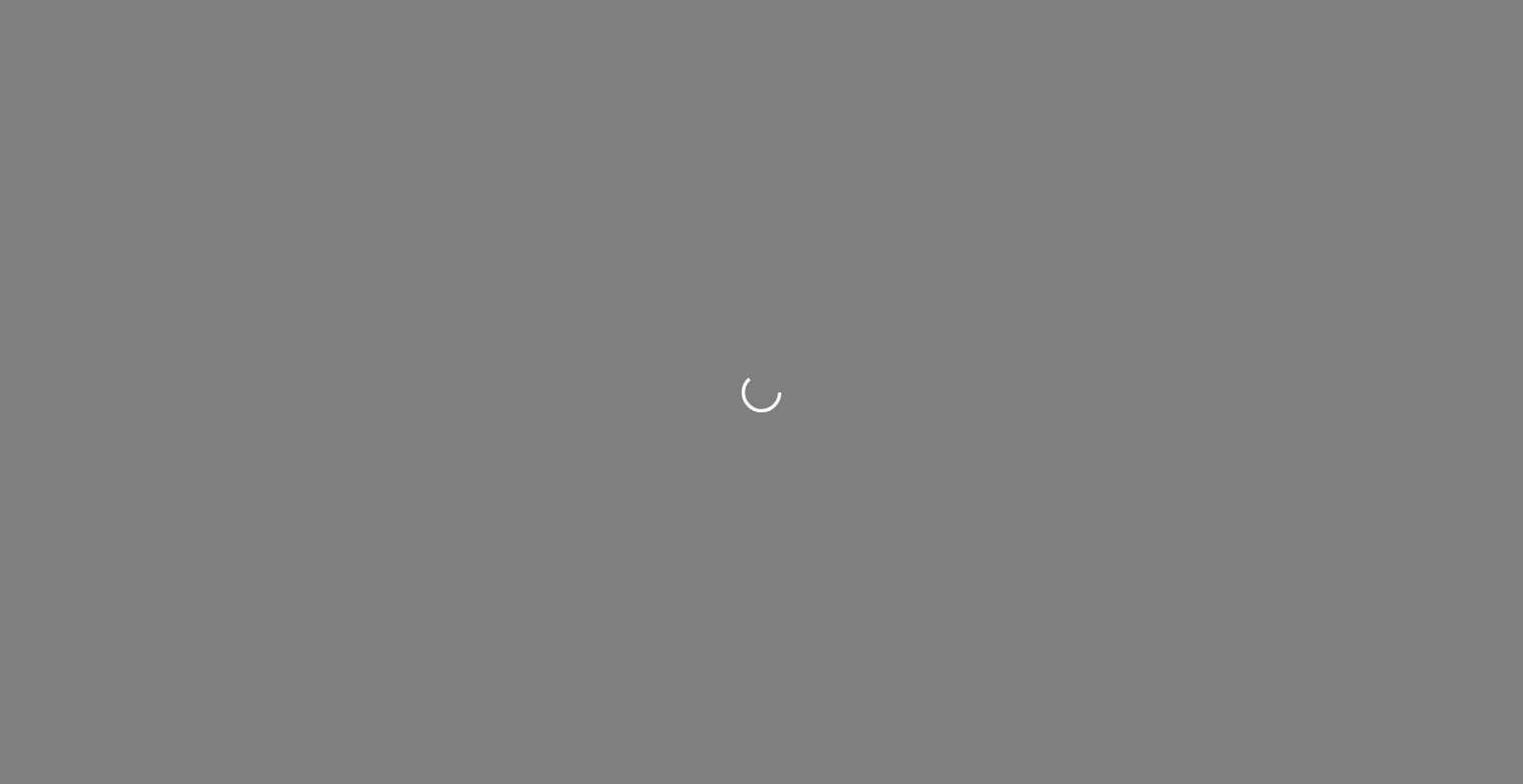 scroll, scrollTop: 0, scrollLeft: 0, axis: both 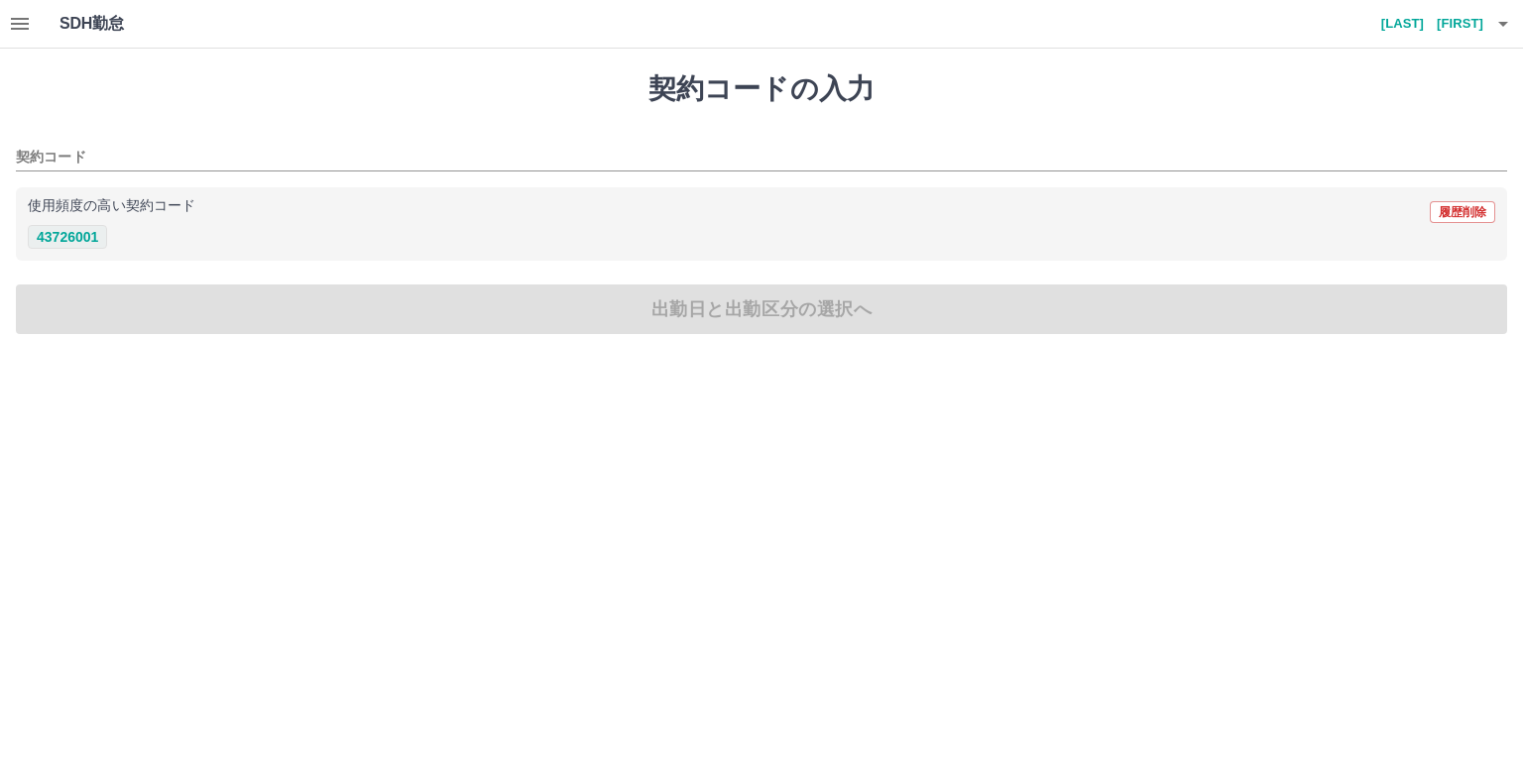 click on "43726001" at bounding box center (67, 237) 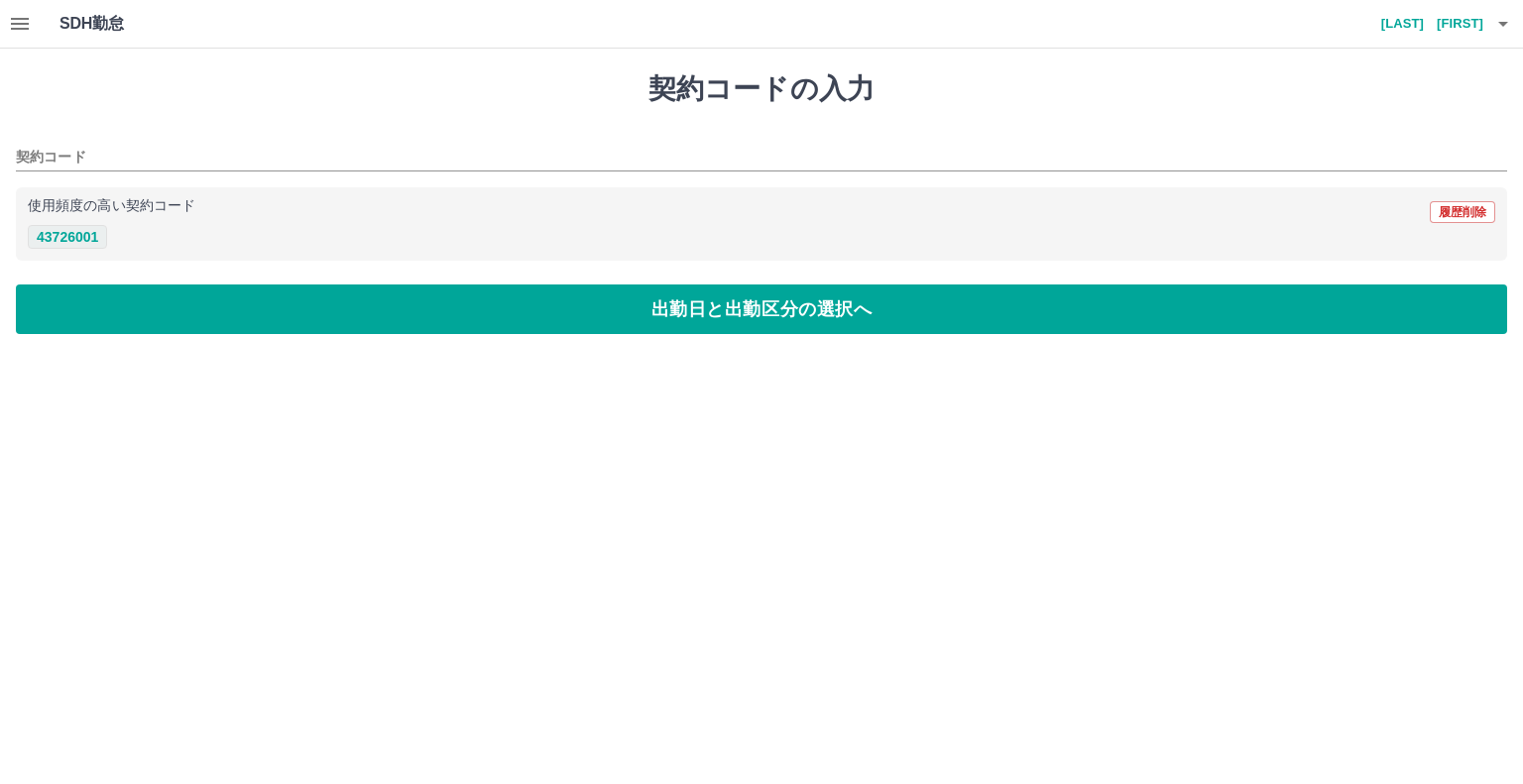 type on "********" 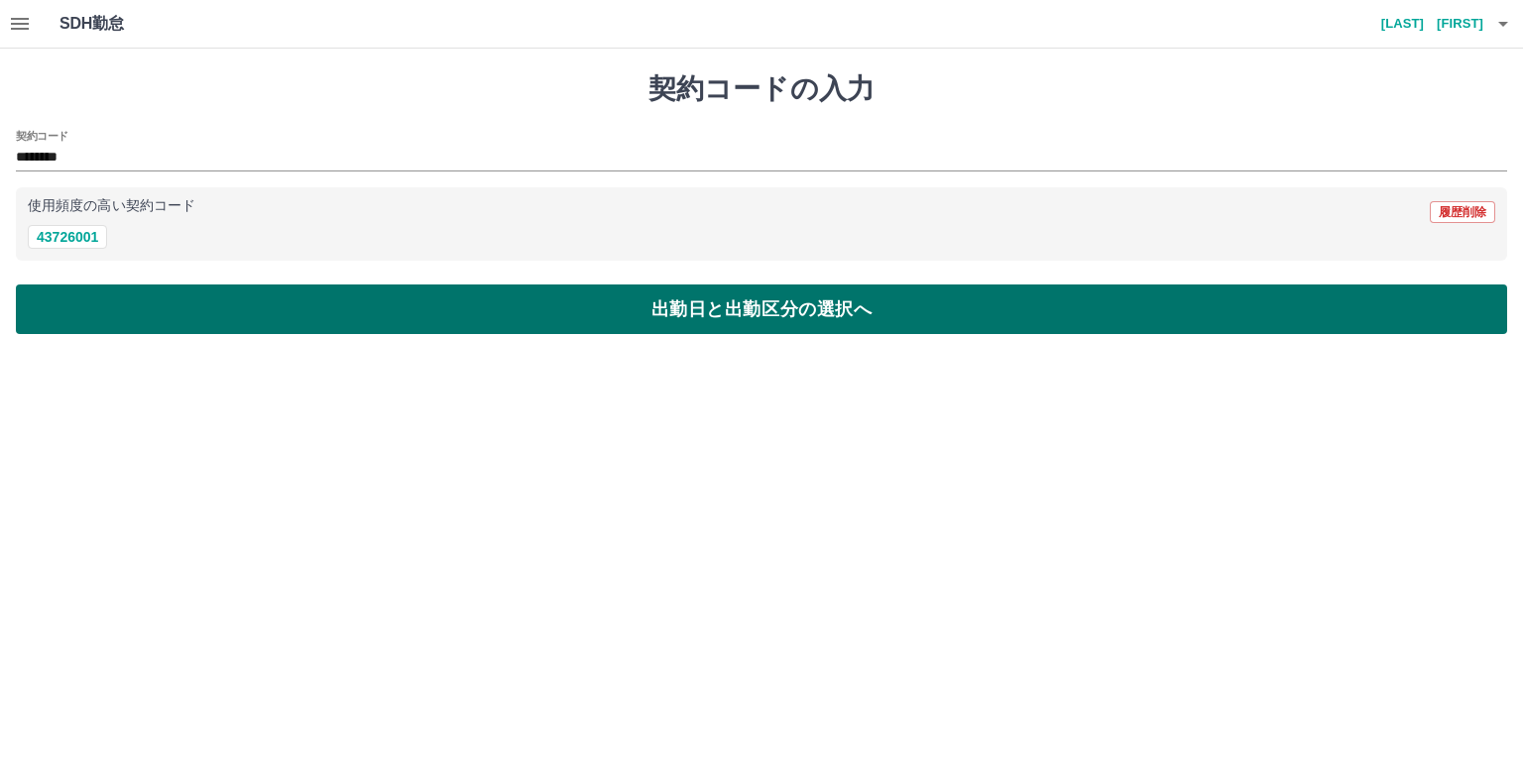 click on "出勤日と出勤区分の選択へ" at bounding box center (762, 309) 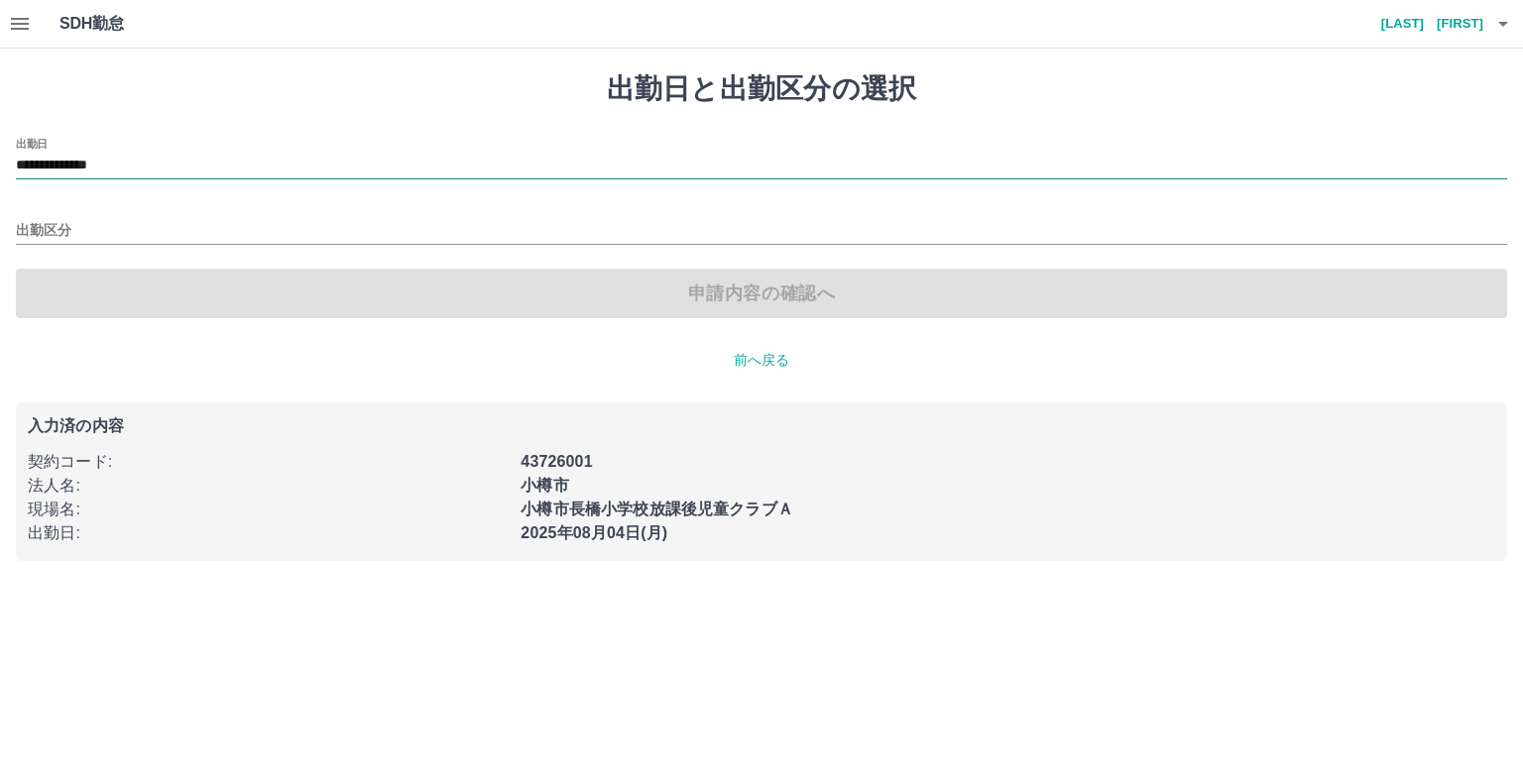 click on "**********" at bounding box center (762, 166) 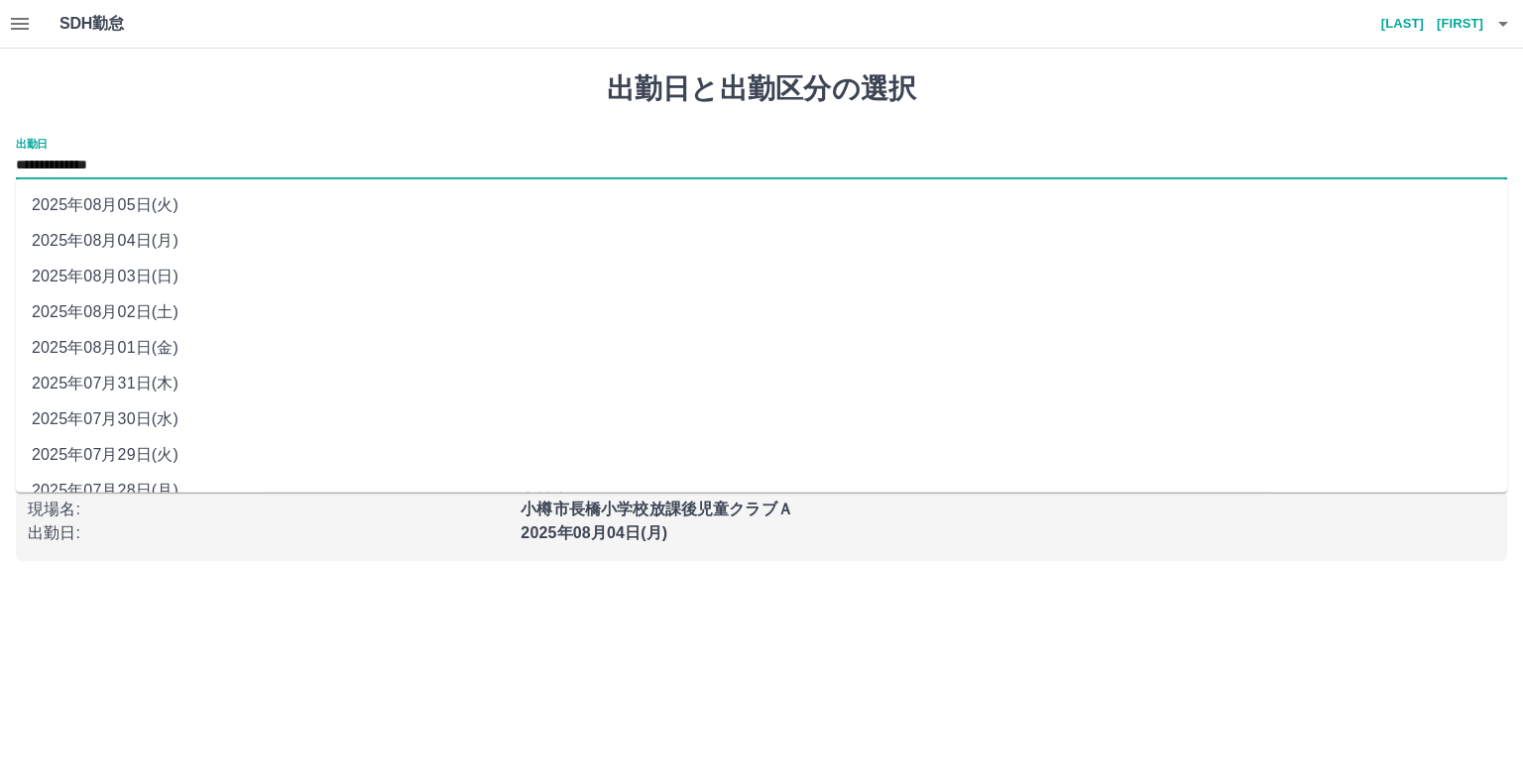 click on "2025年08月03日(日)" at bounding box center (762, 277) 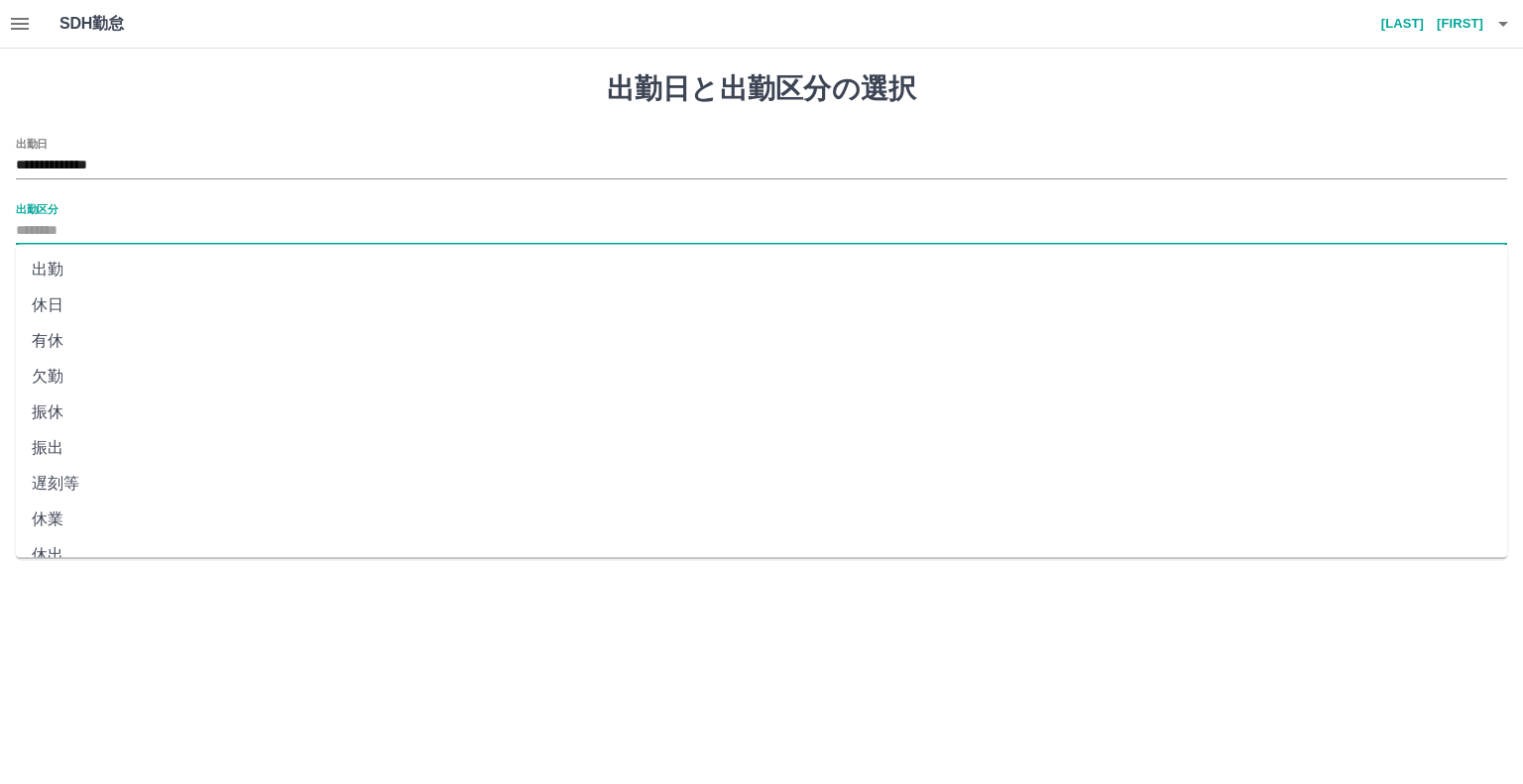click on "出勤区分" at bounding box center (762, 231) 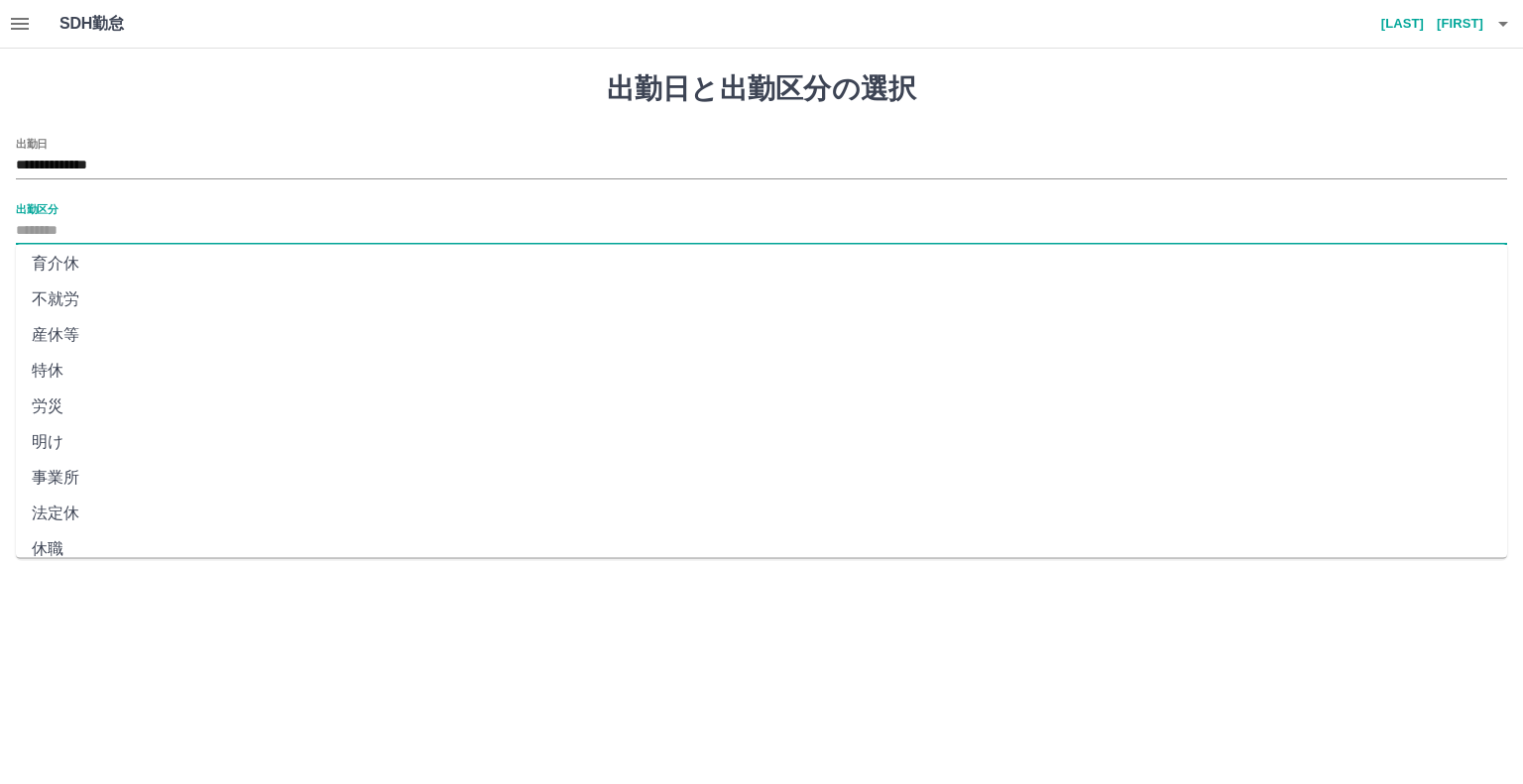 scroll, scrollTop: 344, scrollLeft: 0, axis: vertical 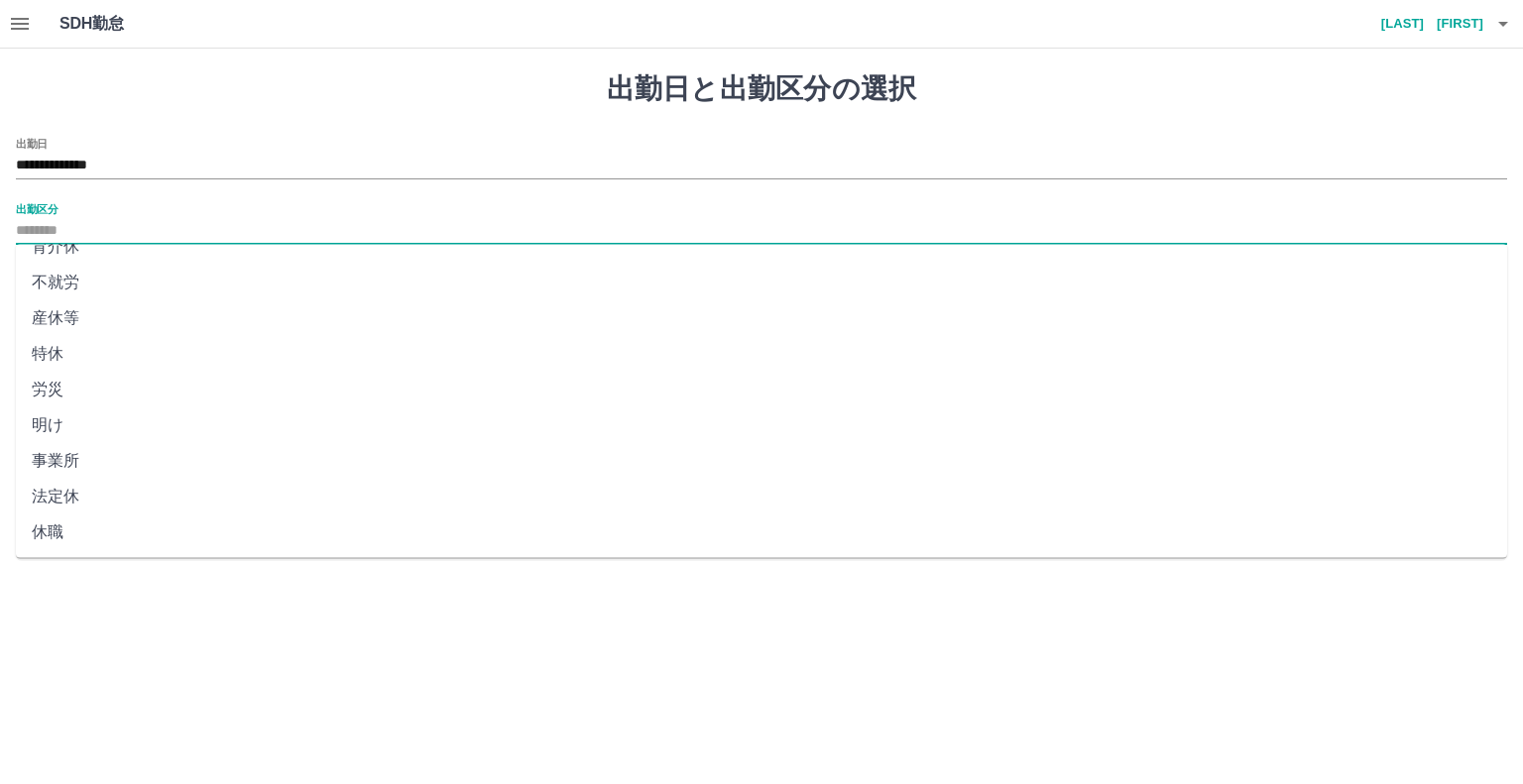 click on "法定休" at bounding box center (762, 497) 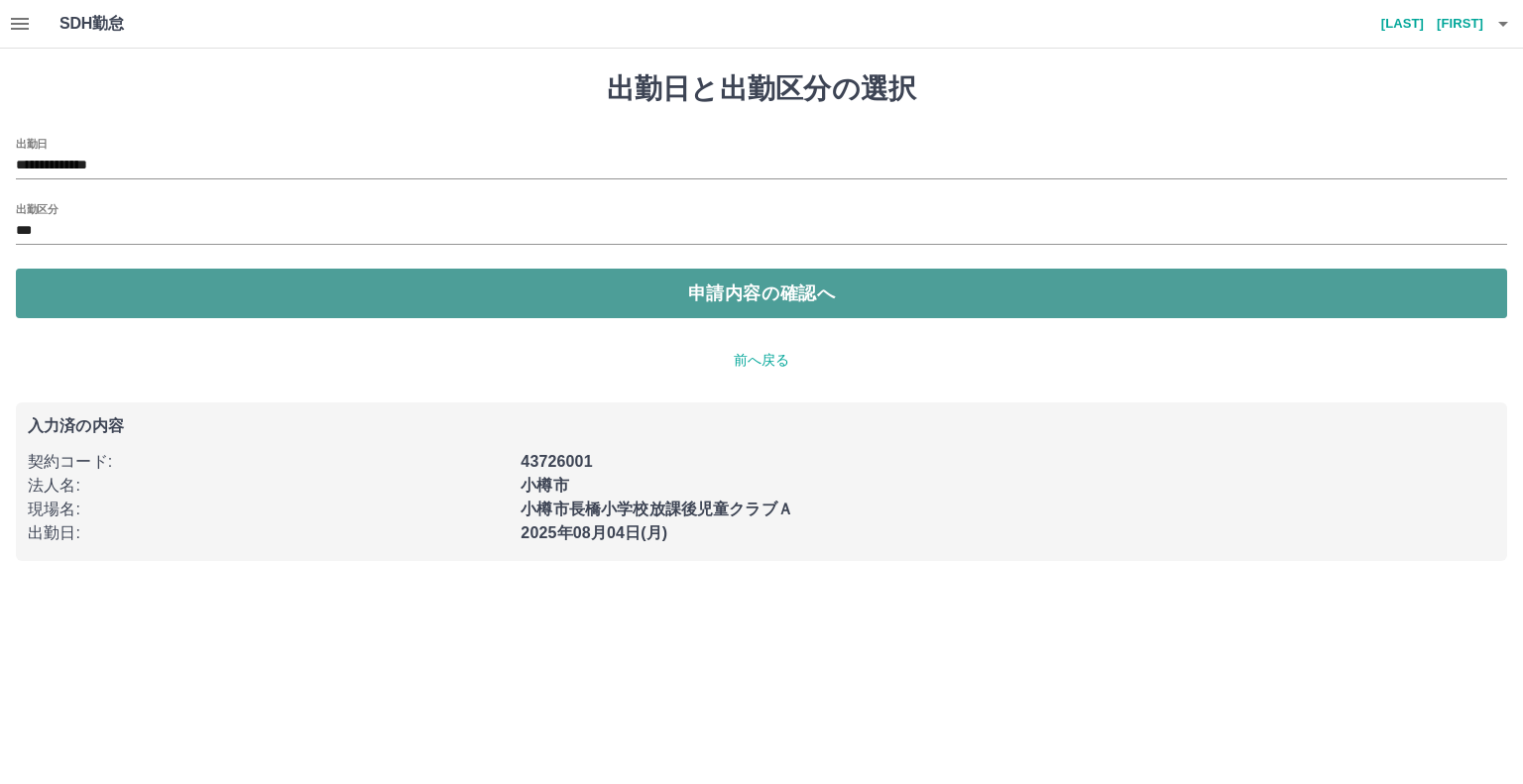 click on "申請内容の確認へ" at bounding box center (762, 293) 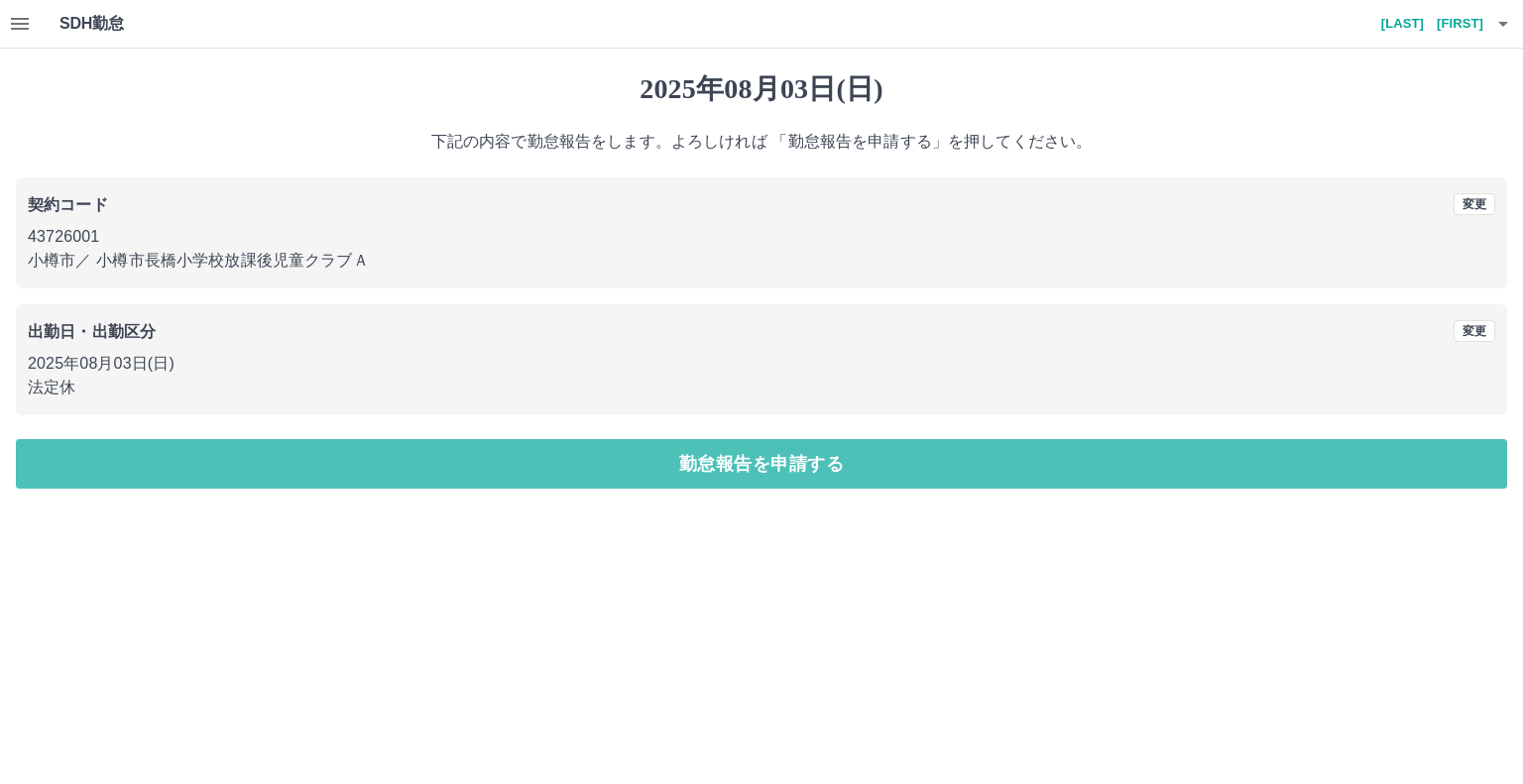 click on "勤怠報告を申請する" at bounding box center [762, 464] 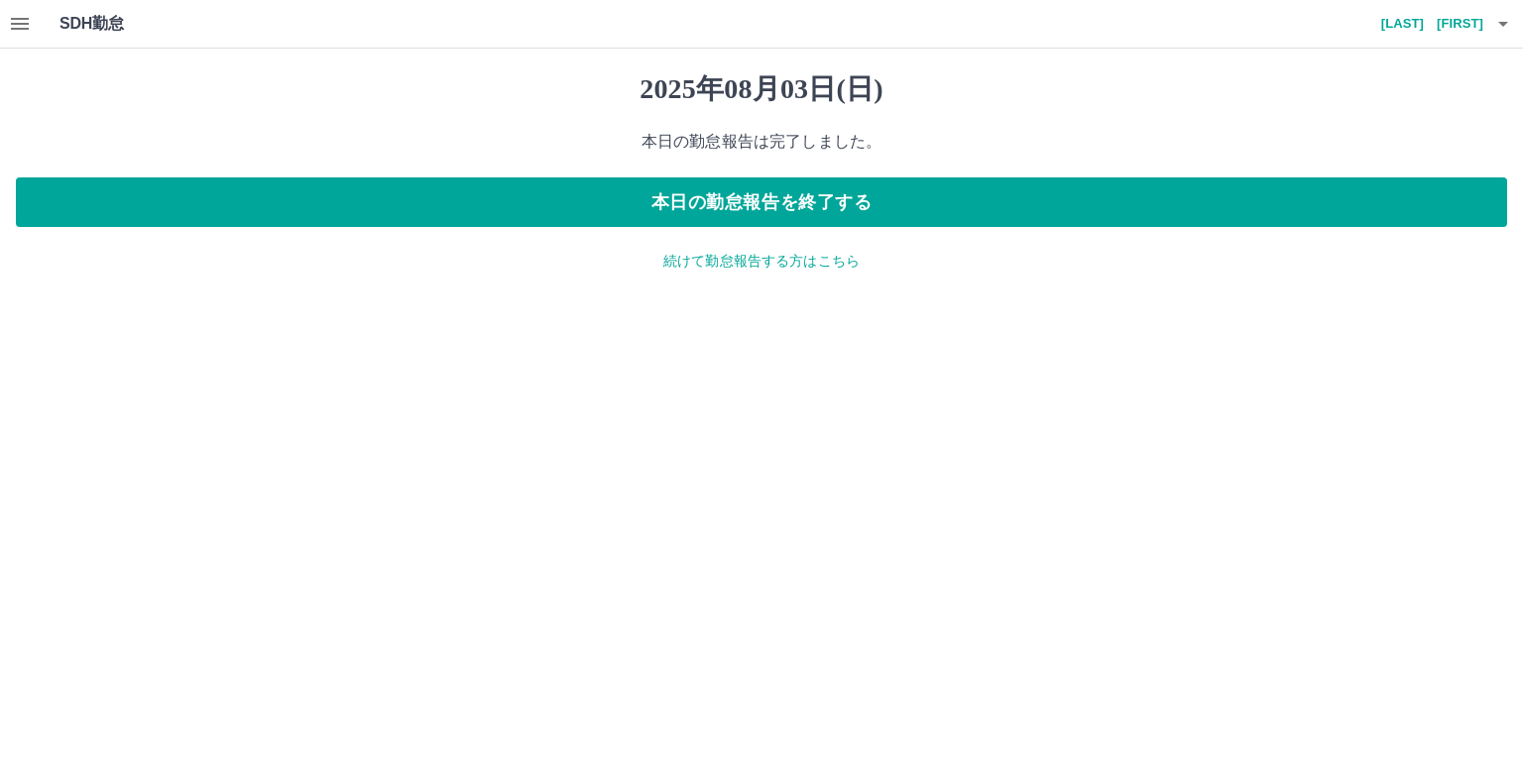click on "続けて勤怠報告する方はこちら" at bounding box center [762, 261] 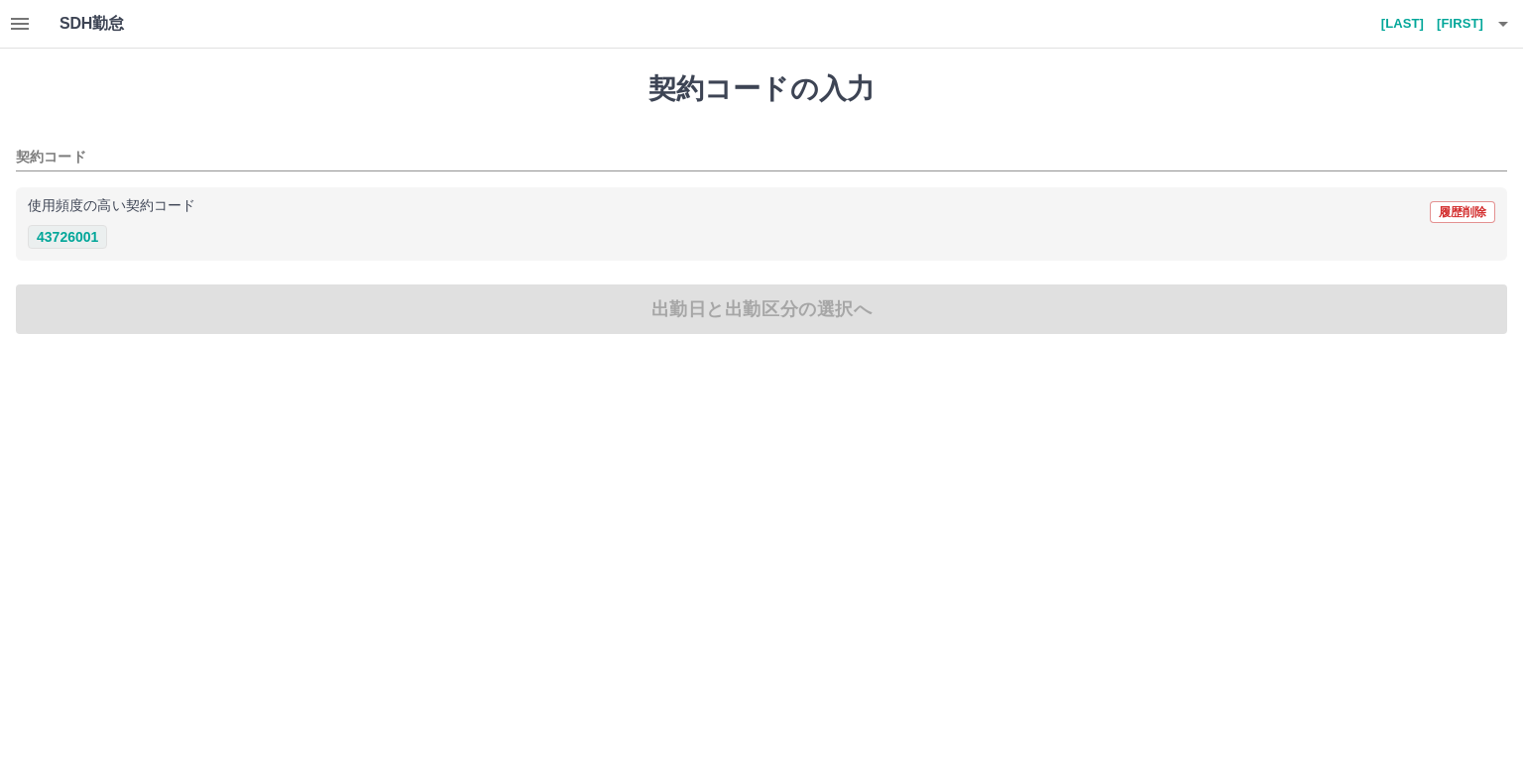 click on "43726001" at bounding box center (67, 237) 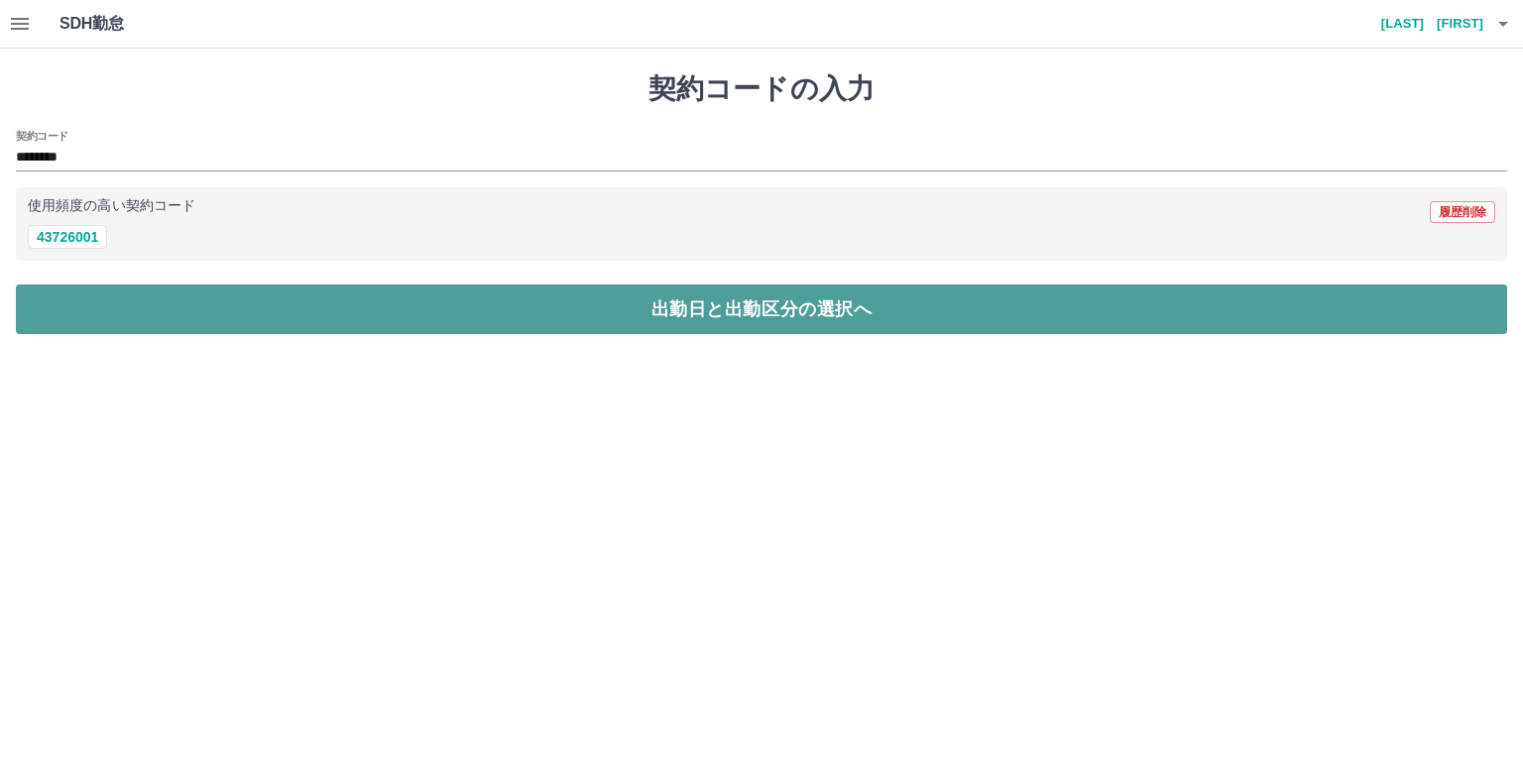 click on "出勤日と出勤区分の選択へ" at bounding box center [762, 309] 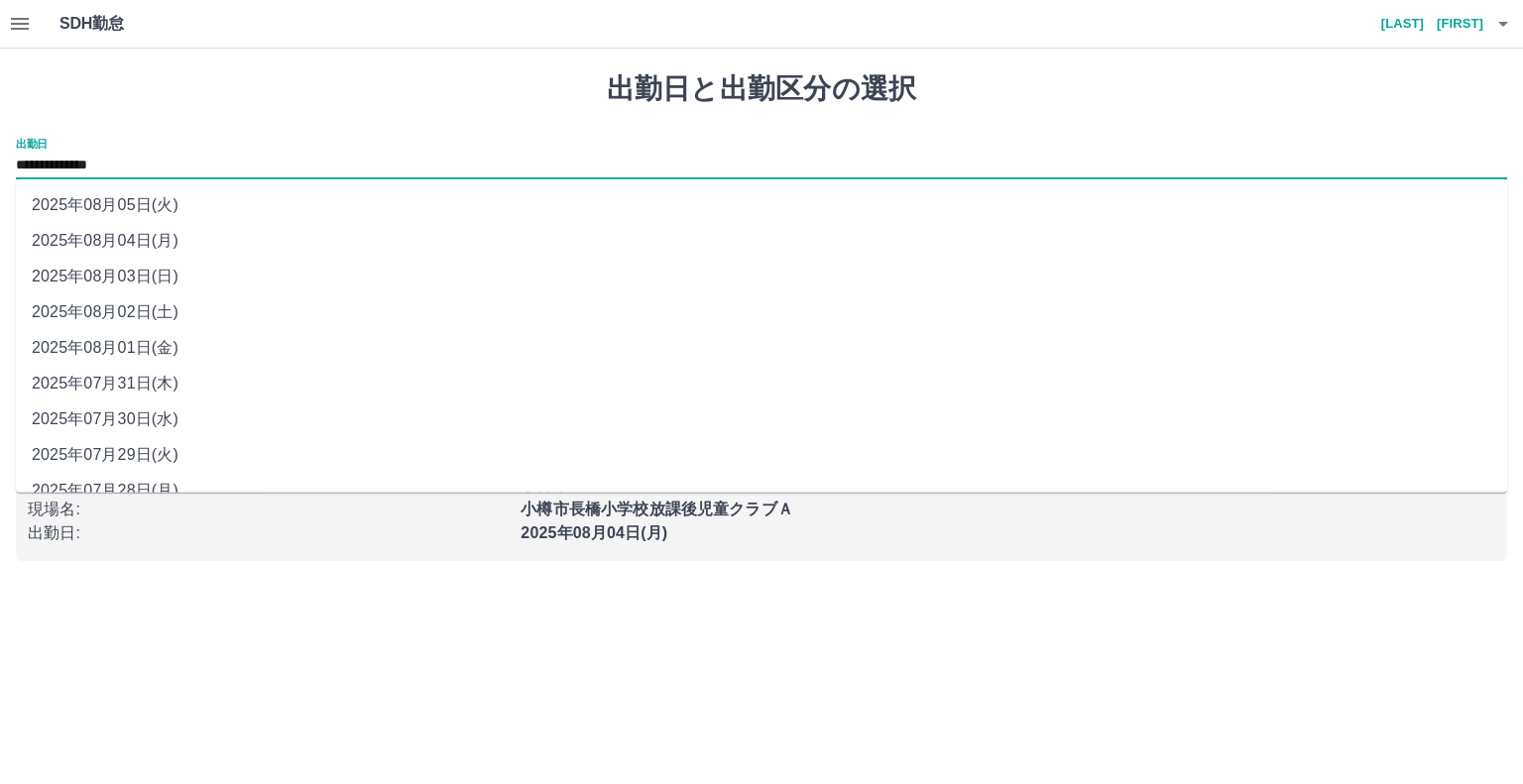click on "**********" at bounding box center [762, 166] 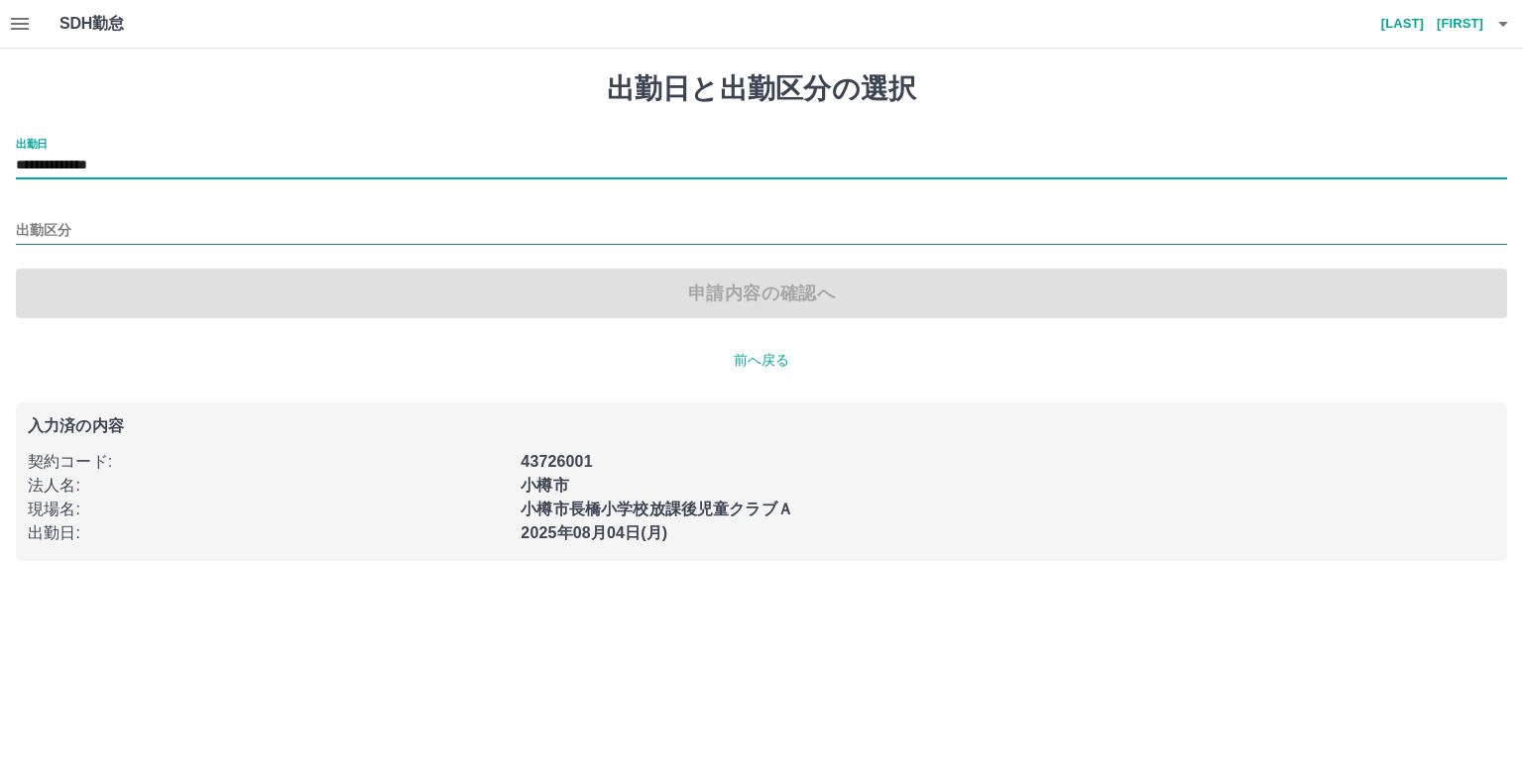 click on "出勤区分" at bounding box center [762, 231] 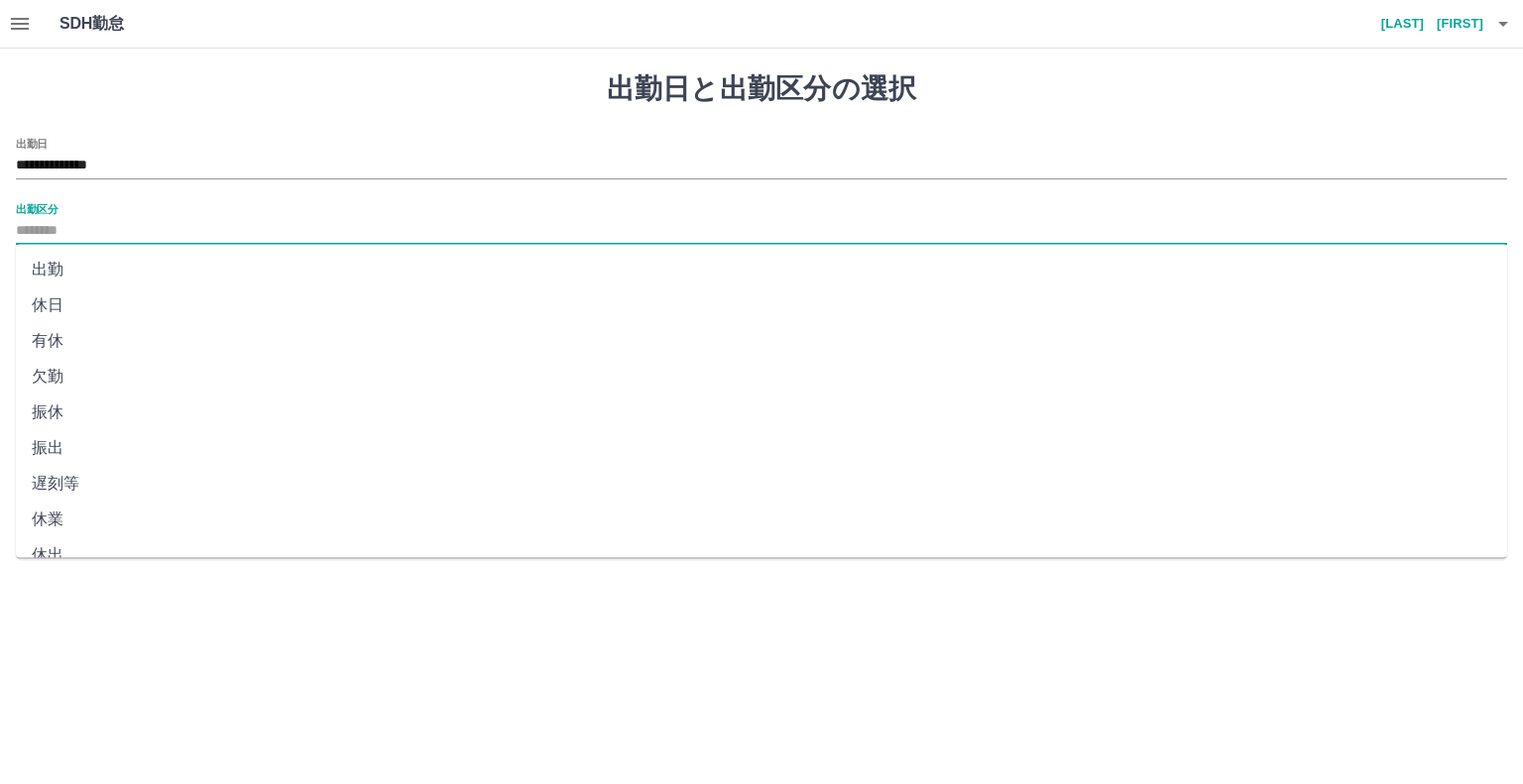 click on "出勤" at bounding box center [762, 270] 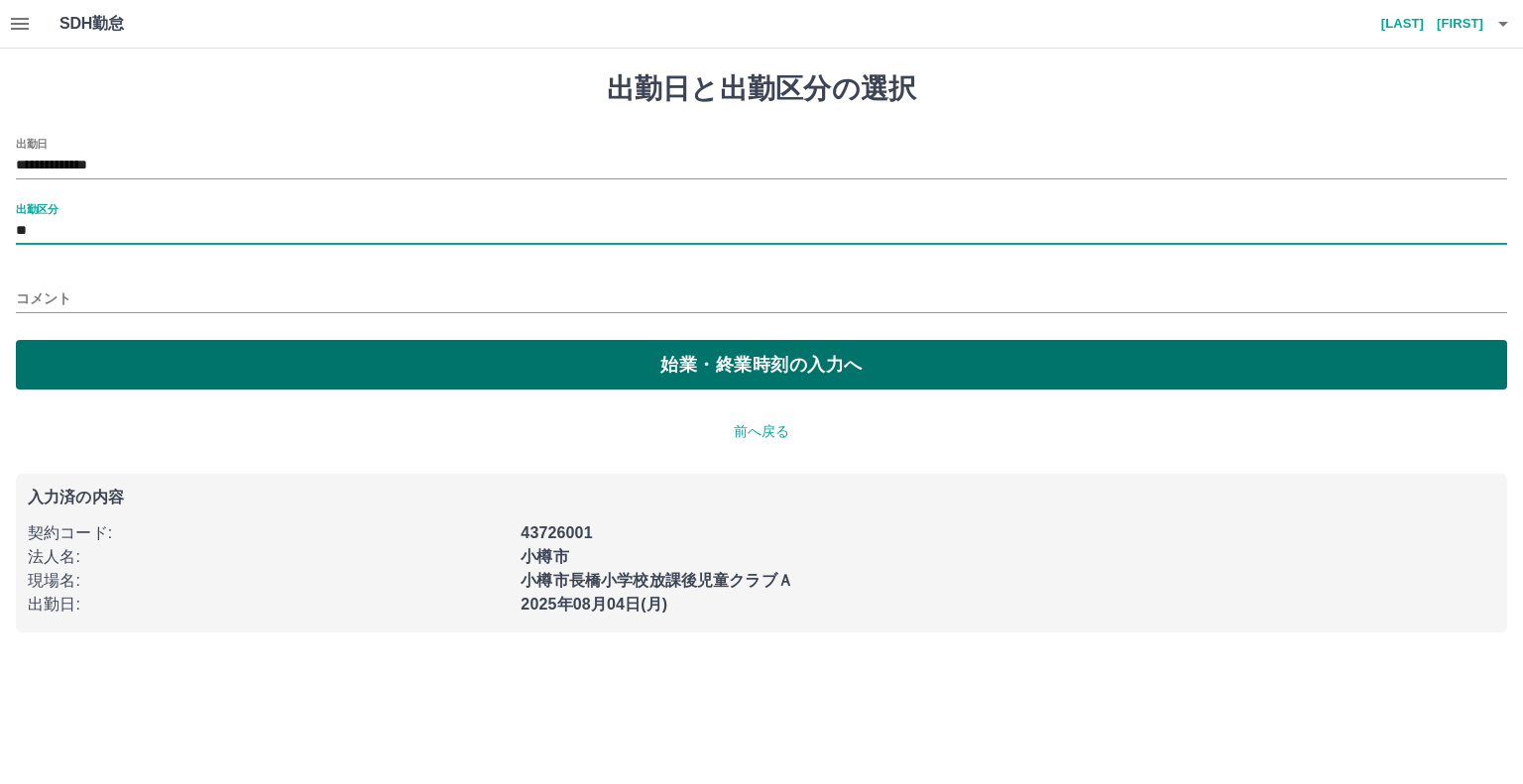 click on "始業・終業時刻の入力へ" at bounding box center (762, 365) 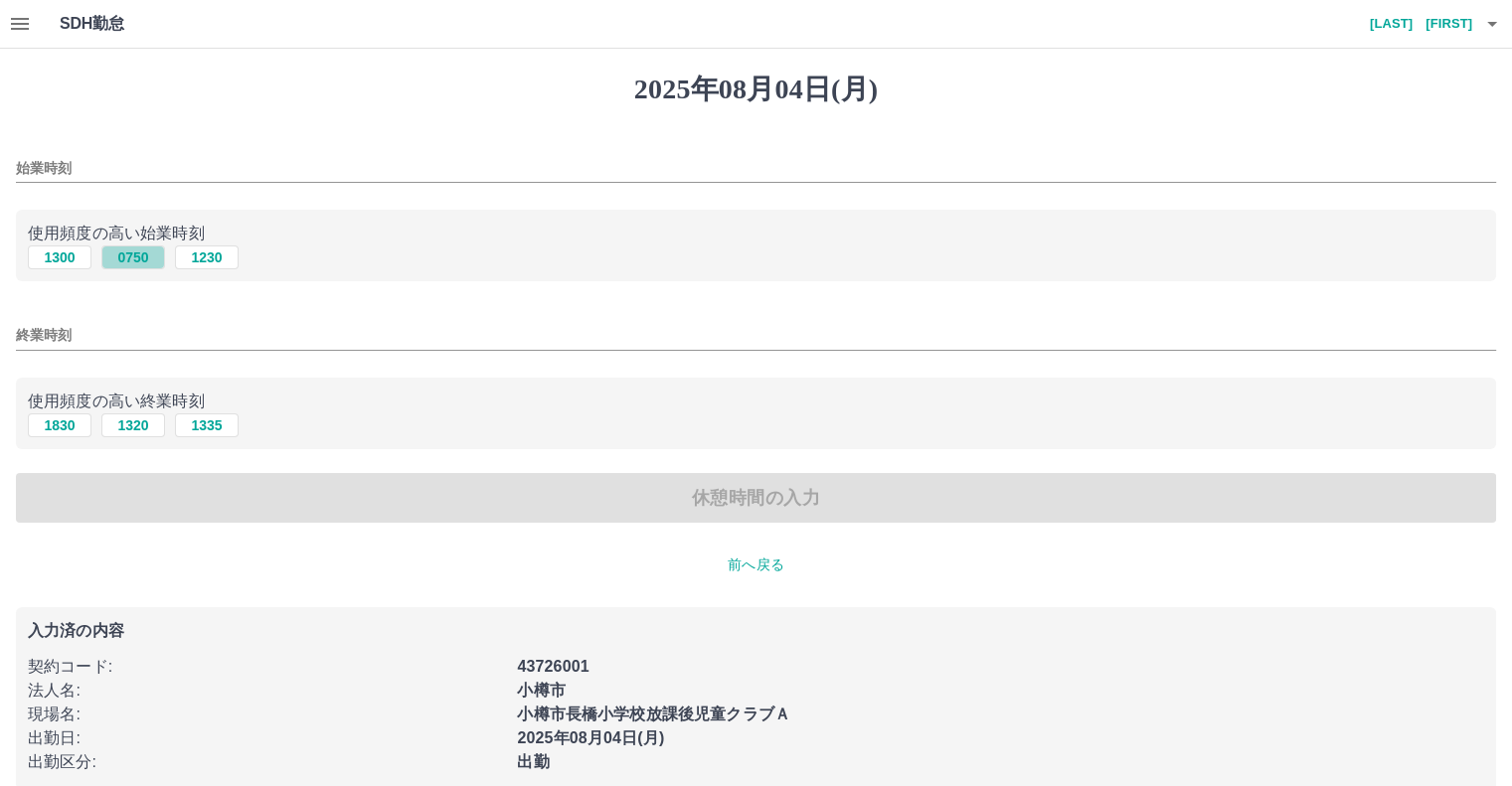 click on "0750" at bounding box center [133, 257] 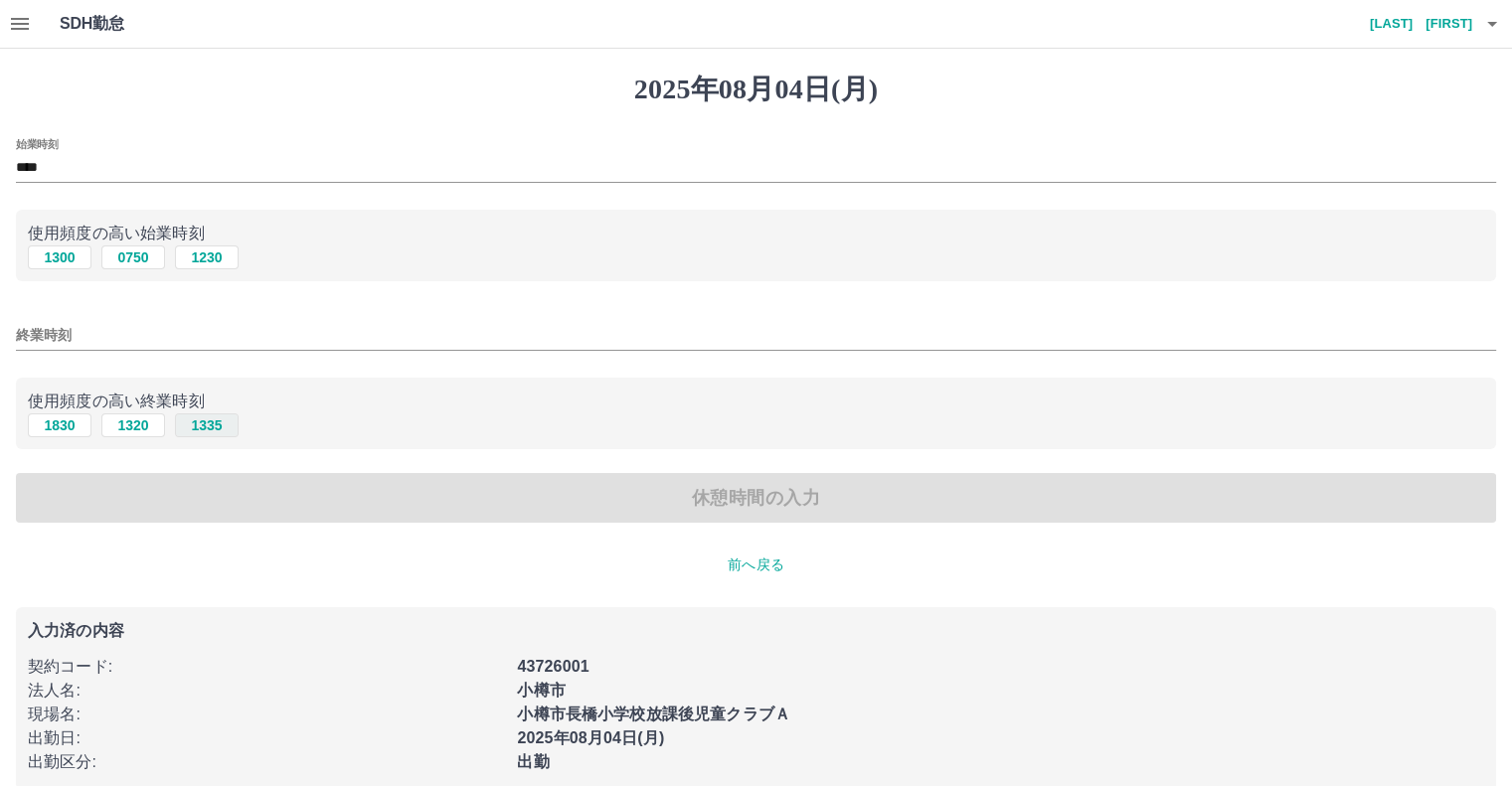 click on "1335" at bounding box center (207, 425) 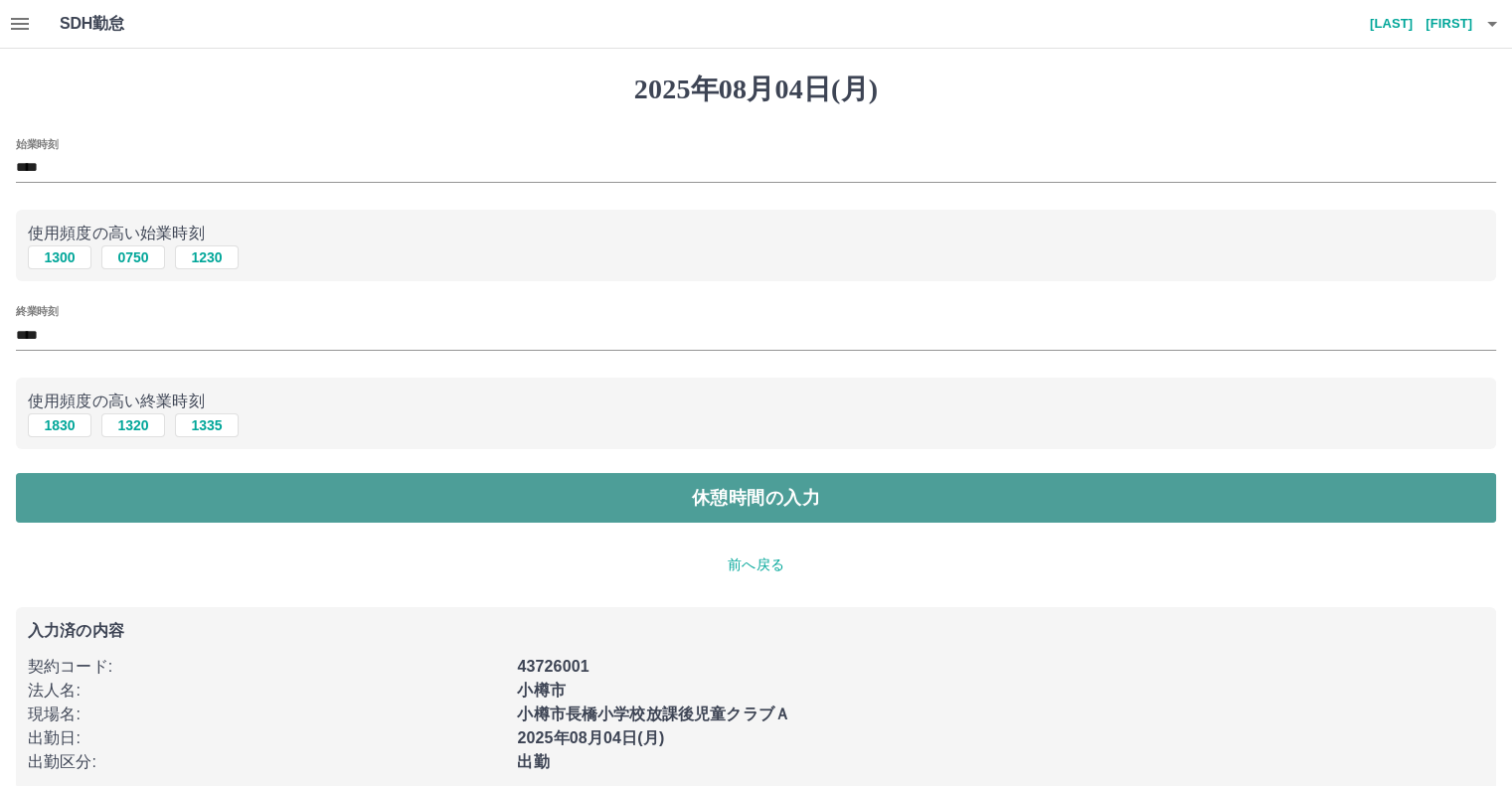 click on "休憩時間の入力" at bounding box center [756, 498] 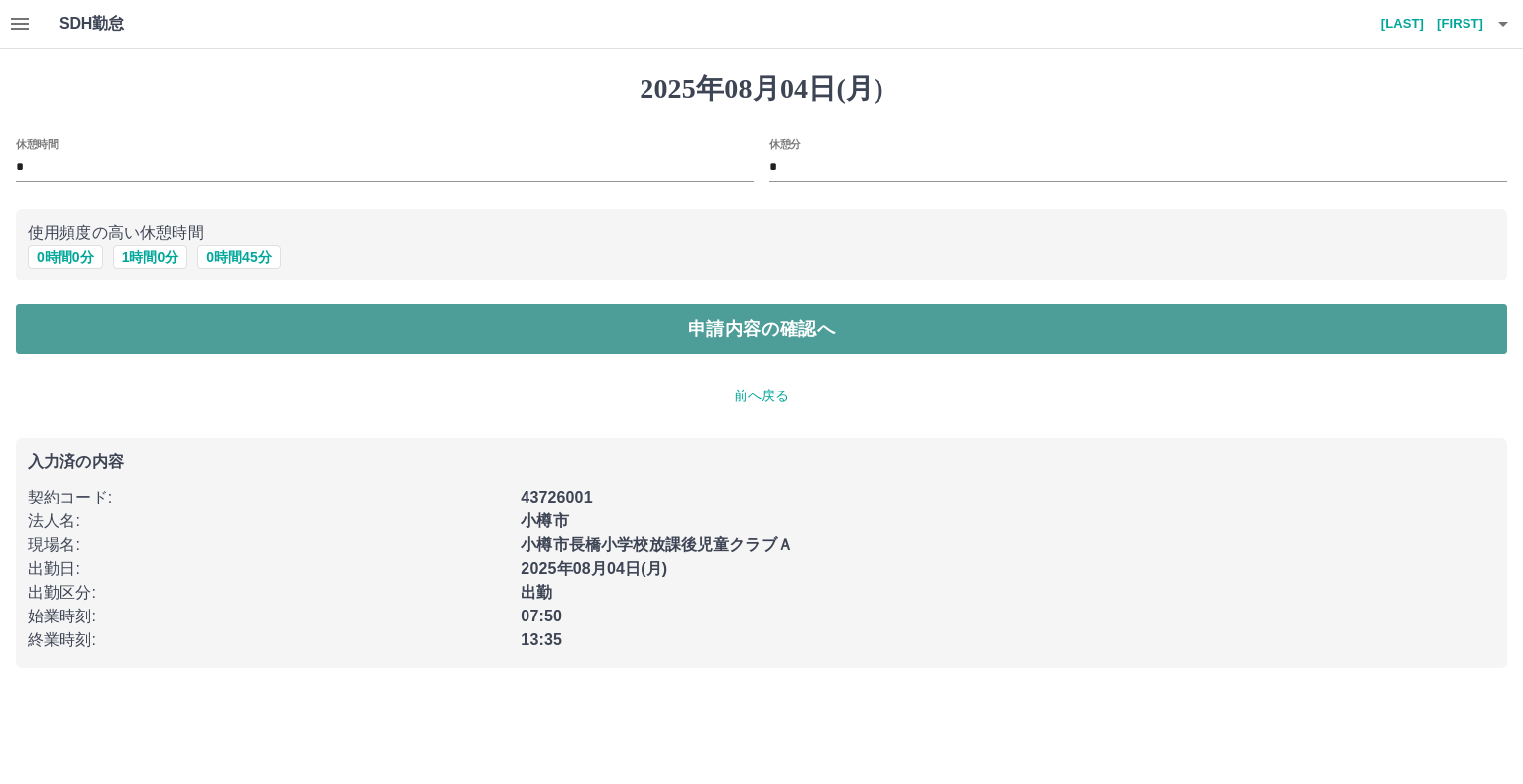 click on "申請内容の確認へ" at bounding box center (762, 329) 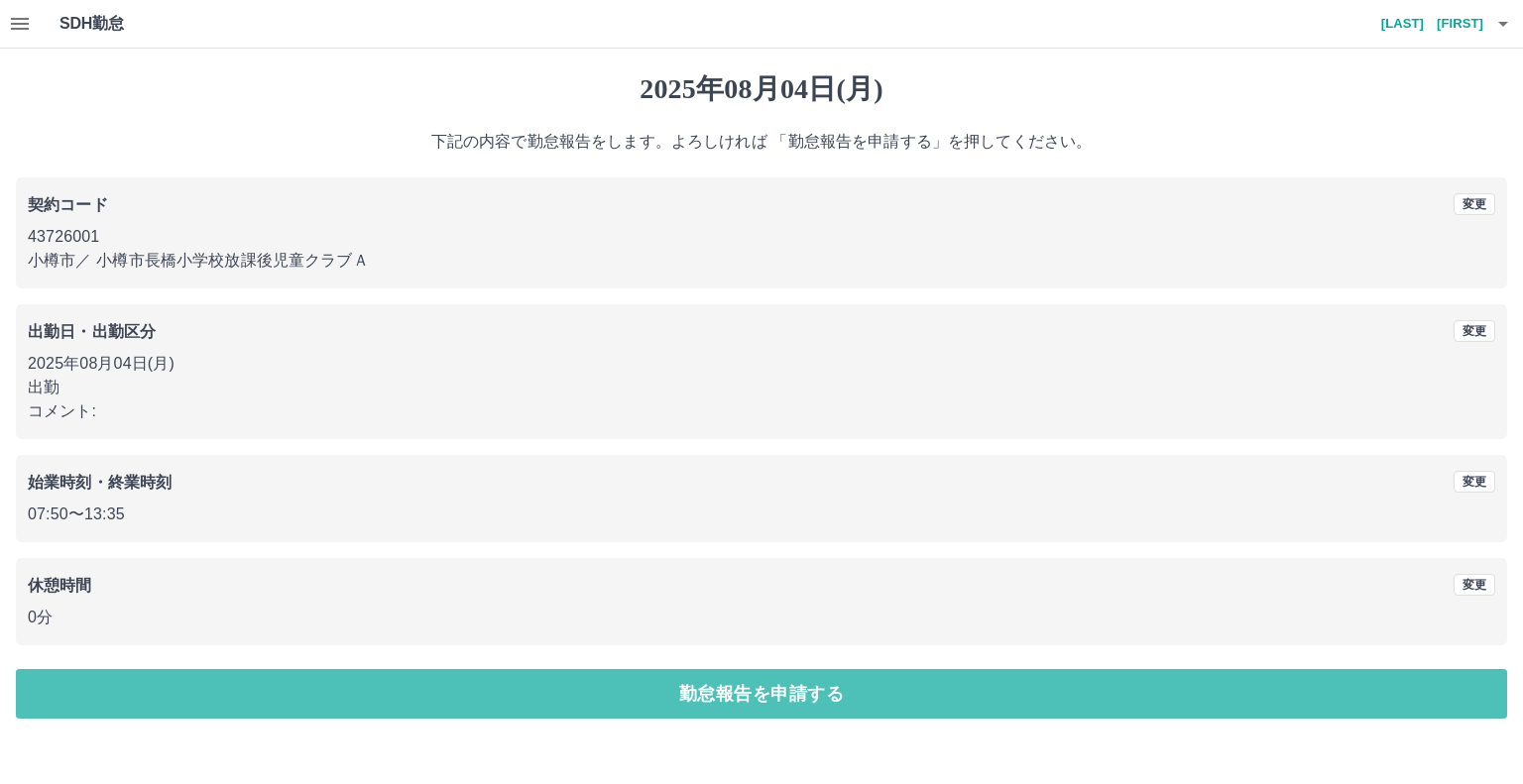 click on "勤怠報告を申請する" at bounding box center (762, 694) 